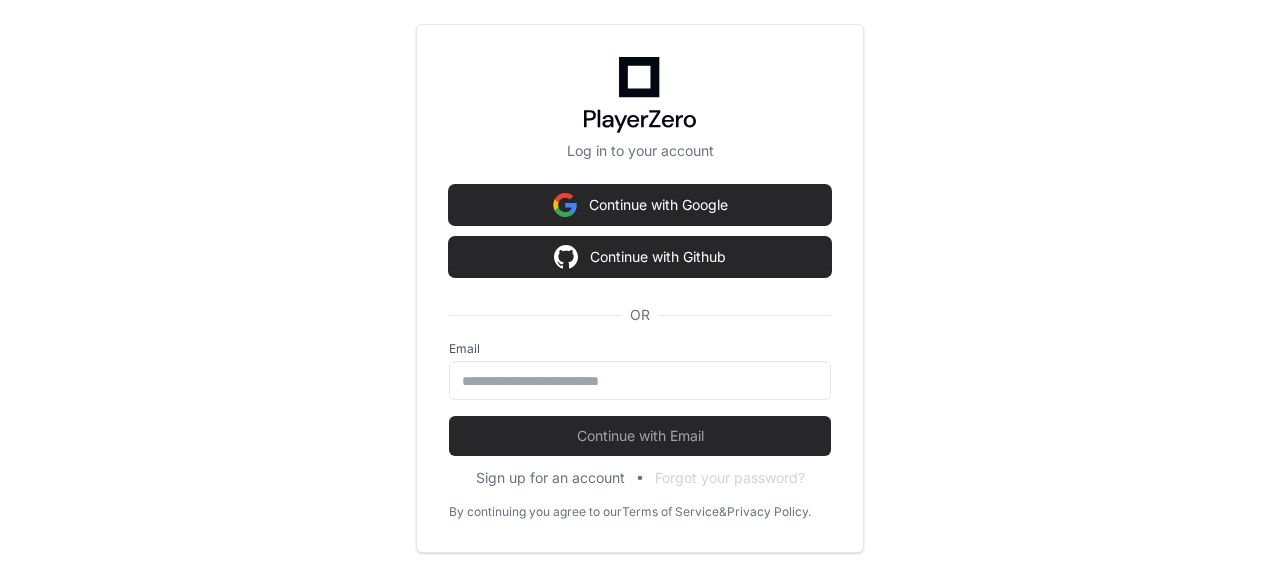 scroll, scrollTop: 0, scrollLeft: 0, axis: both 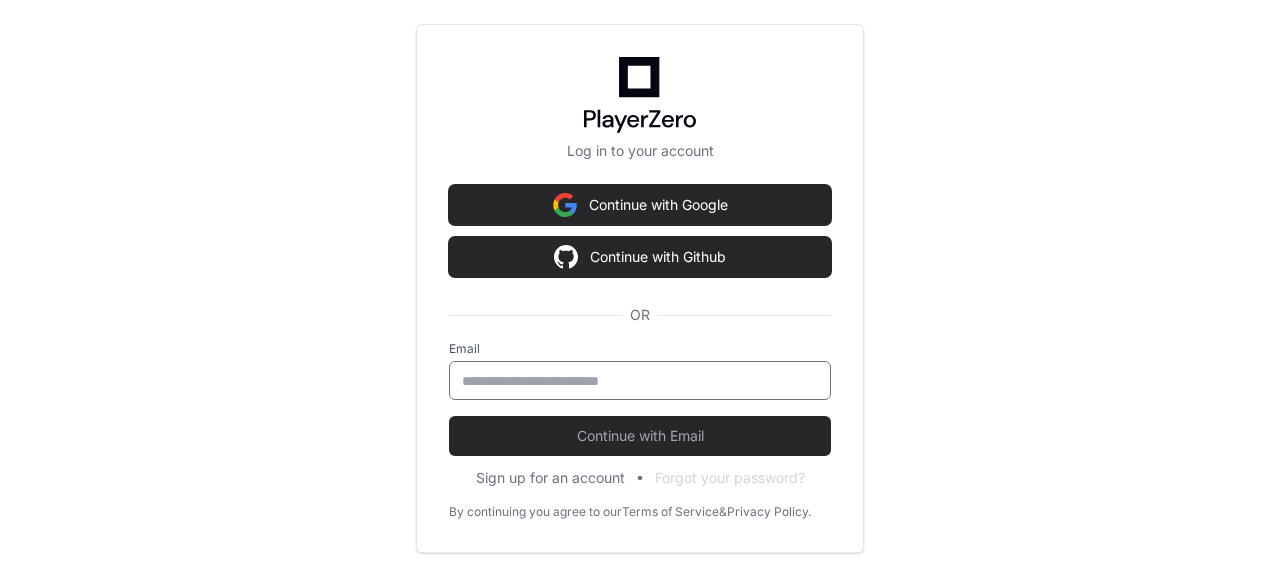 click at bounding box center [640, 381] 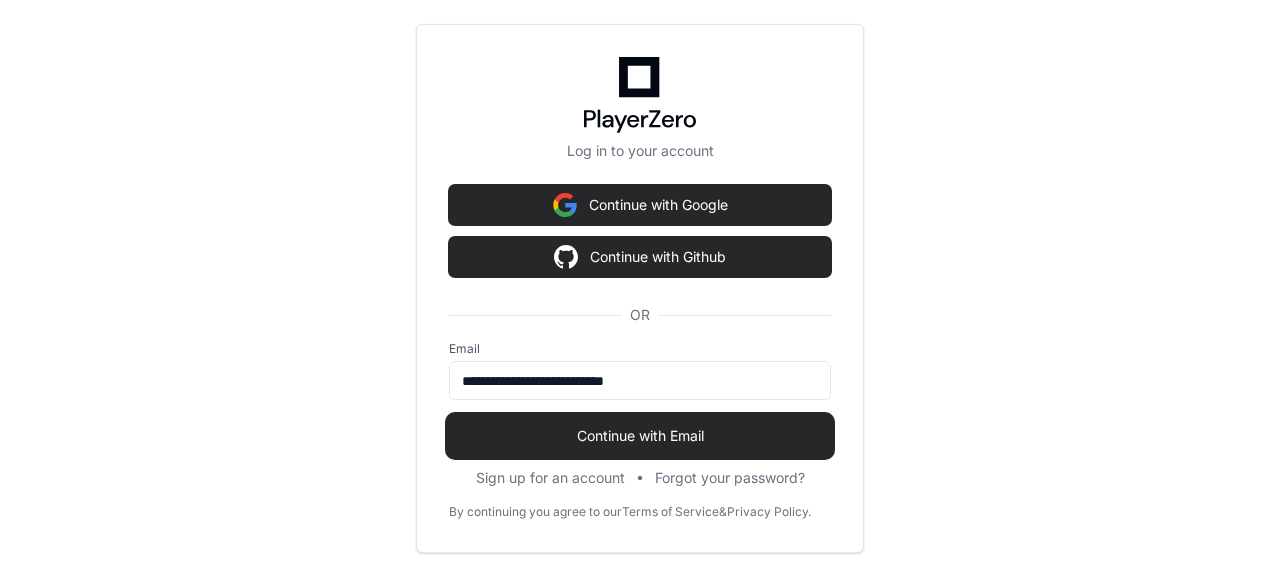 click on "Continue with Email" at bounding box center [640, 436] 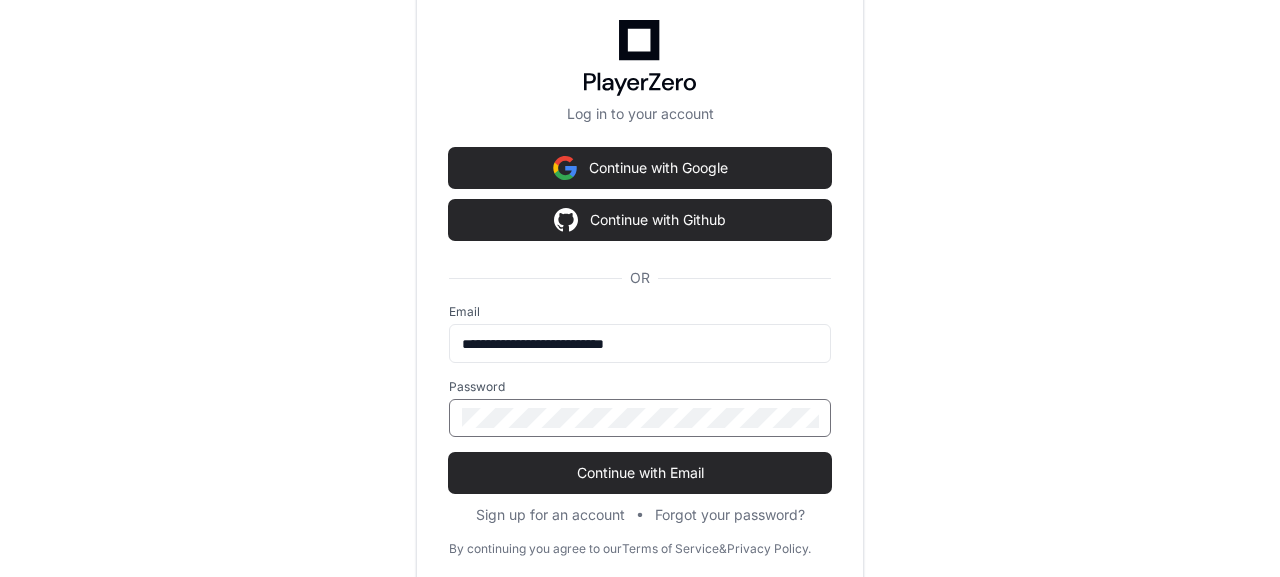 click on "Continue with Email" at bounding box center (640, 473) 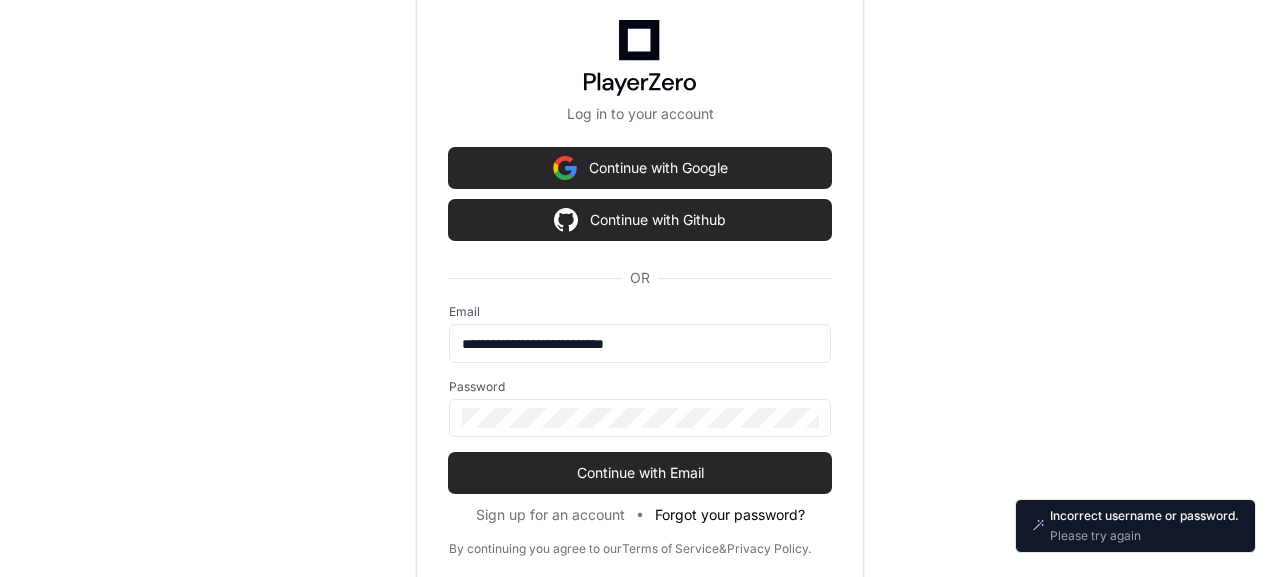 click on "Forgot your password?" at bounding box center (730, 515) 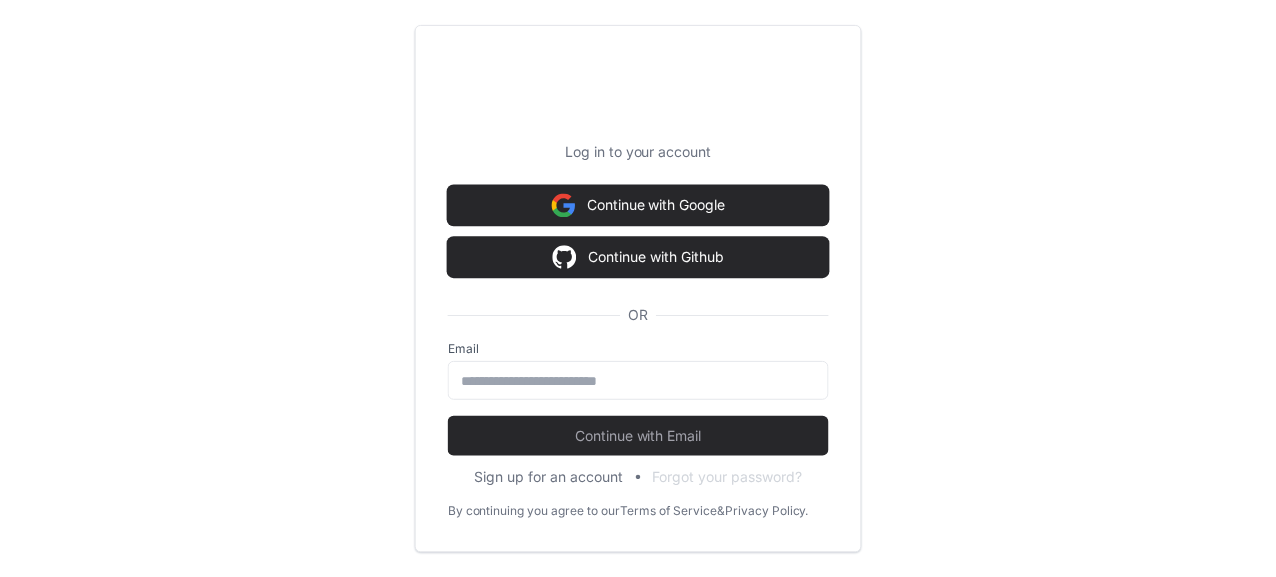 scroll, scrollTop: 0, scrollLeft: 0, axis: both 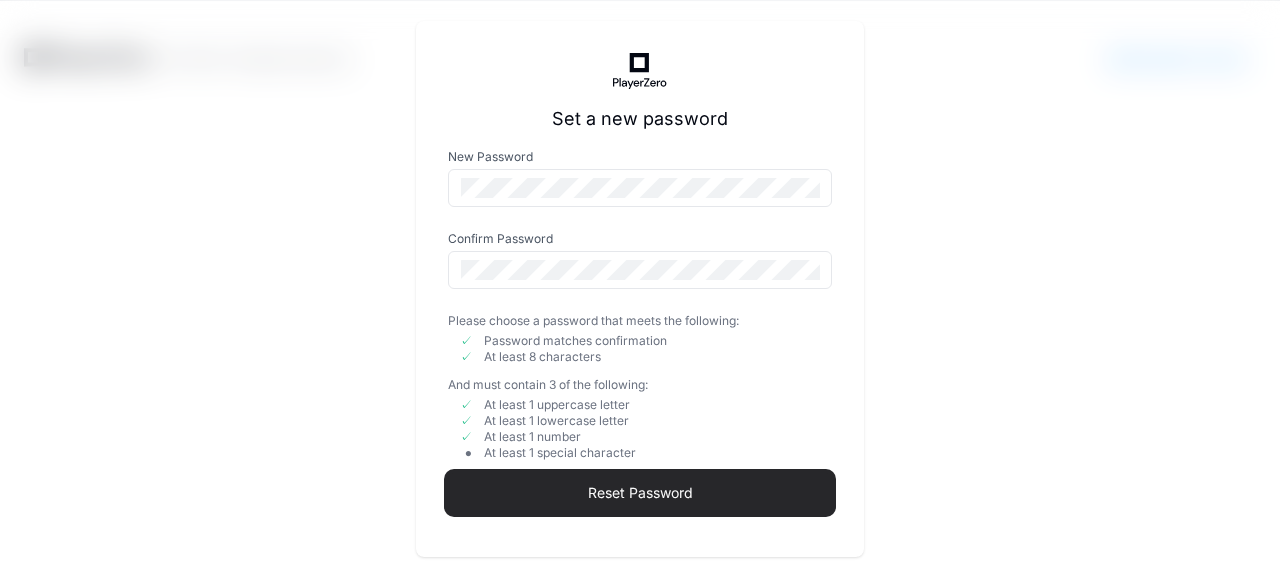 click on "Reset Password" 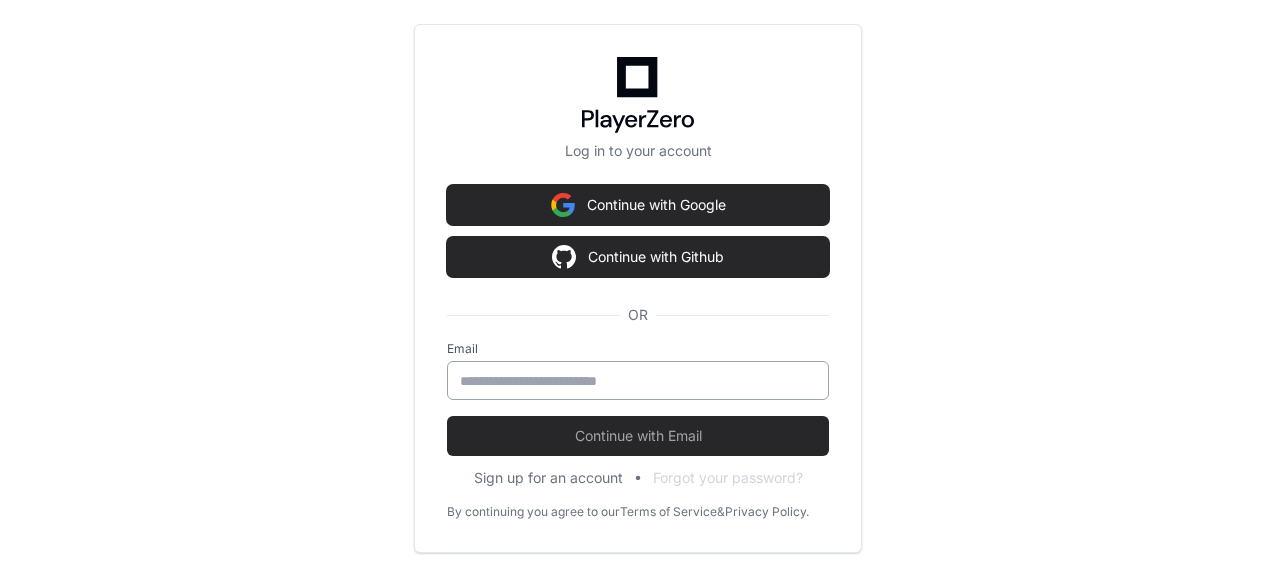 click 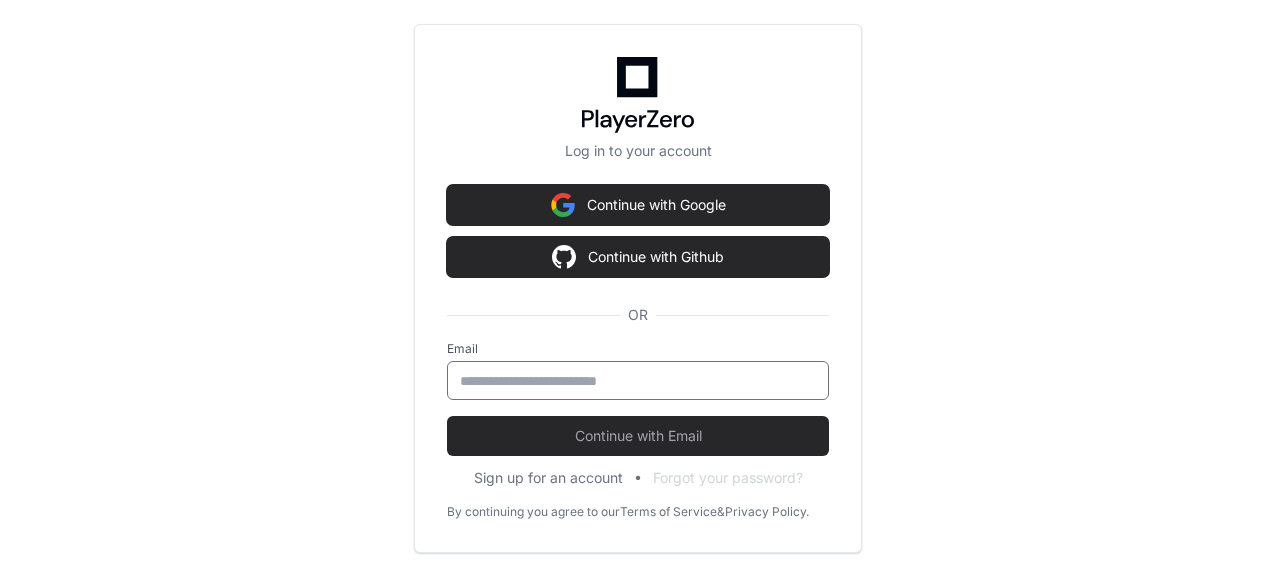 click at bounding box center [638, 381] 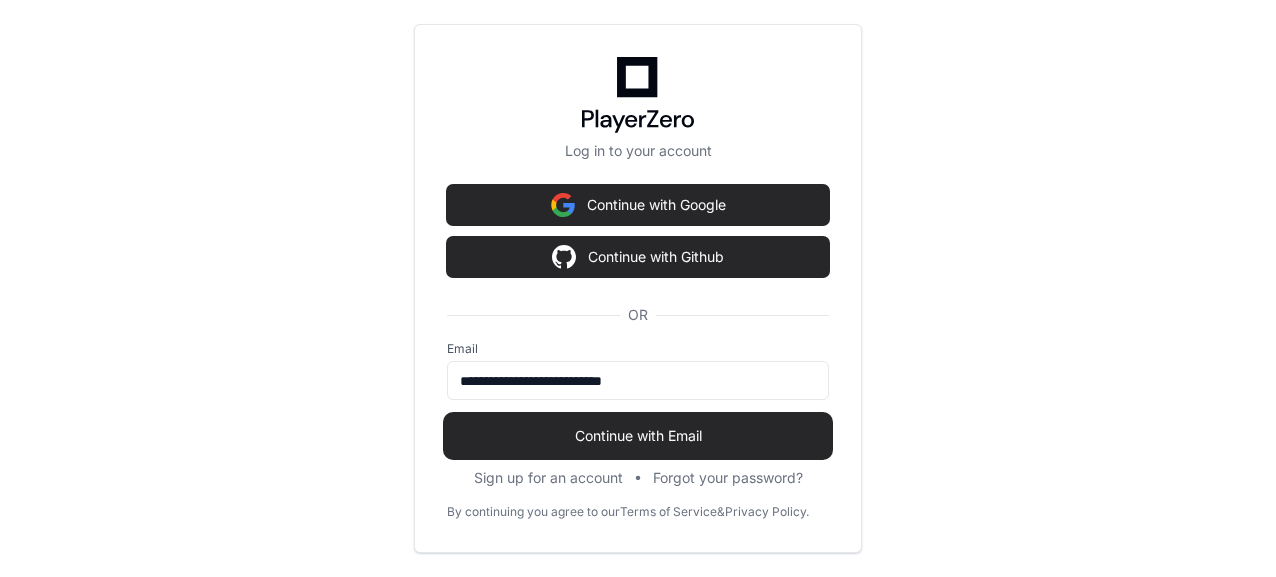 click on "Continue with Email" 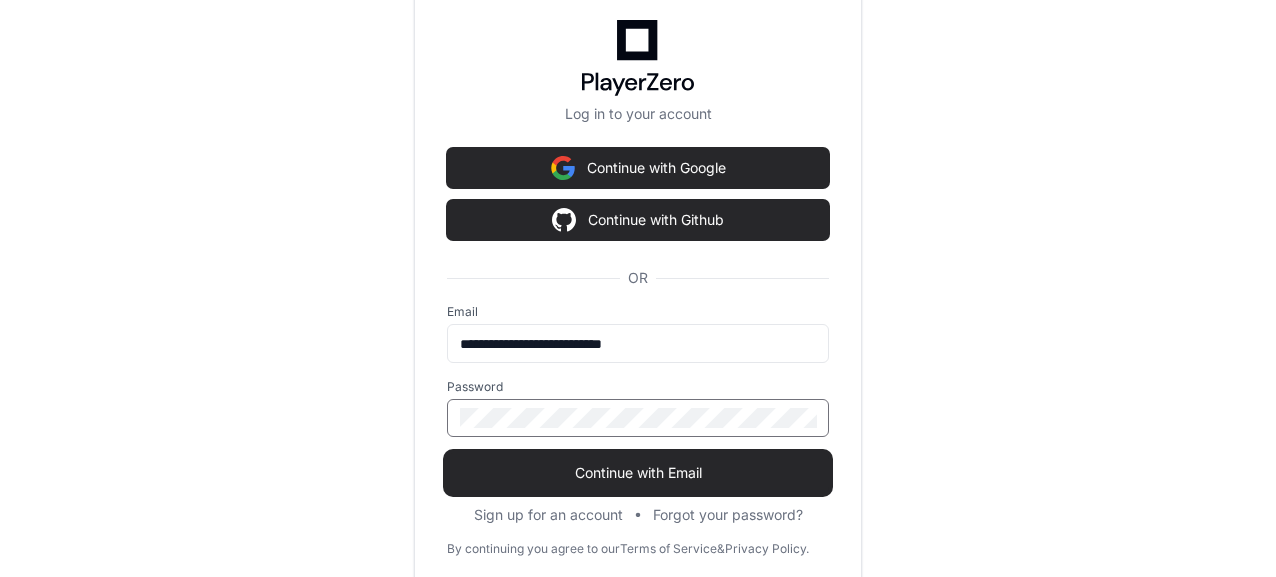 click on "Continue with Email" 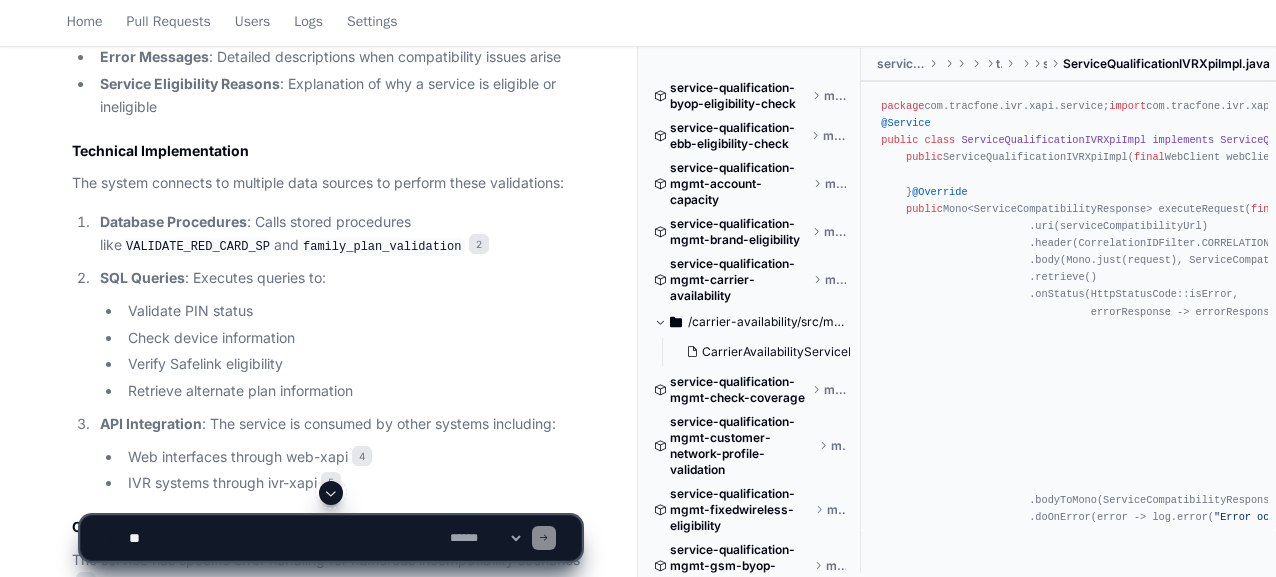 scroll, scrollTop: 1558, scrollLeft: 0, axis: vertical 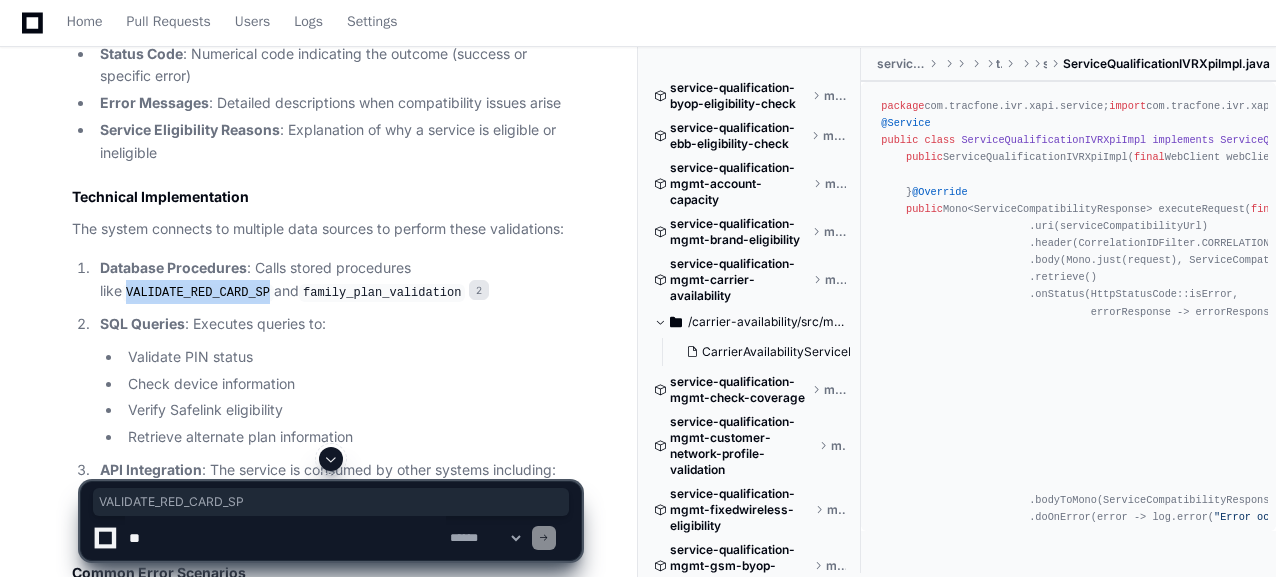 drag, startPoint x: 447, startPoint y: 268, endPoint x: 580, endPoint y: 266, distance: 133.01503 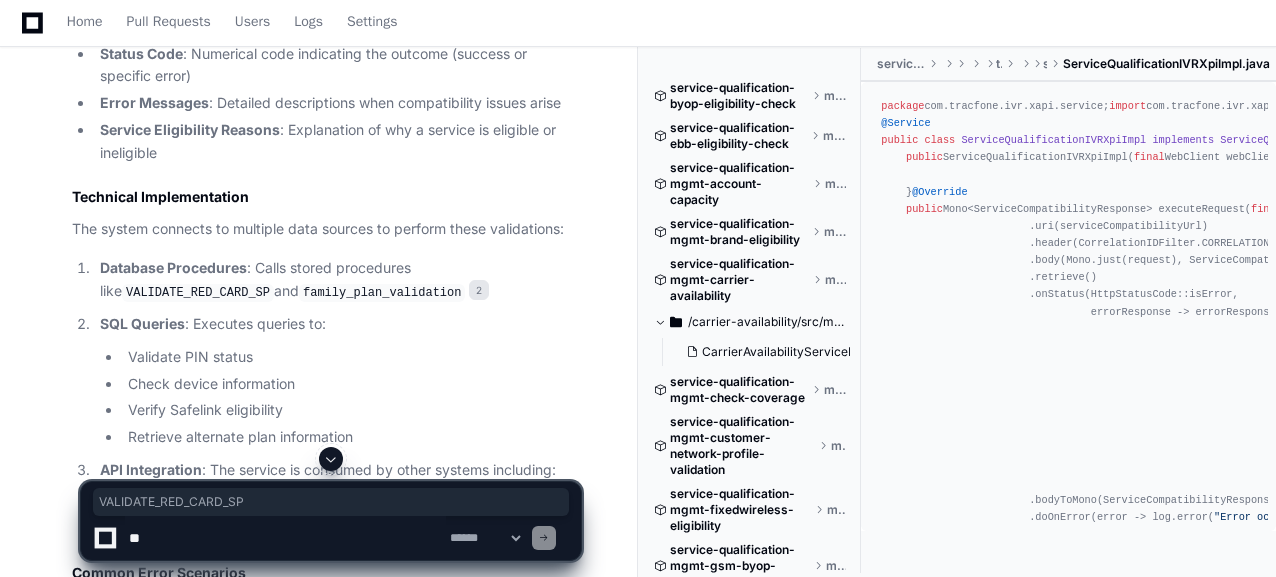 click 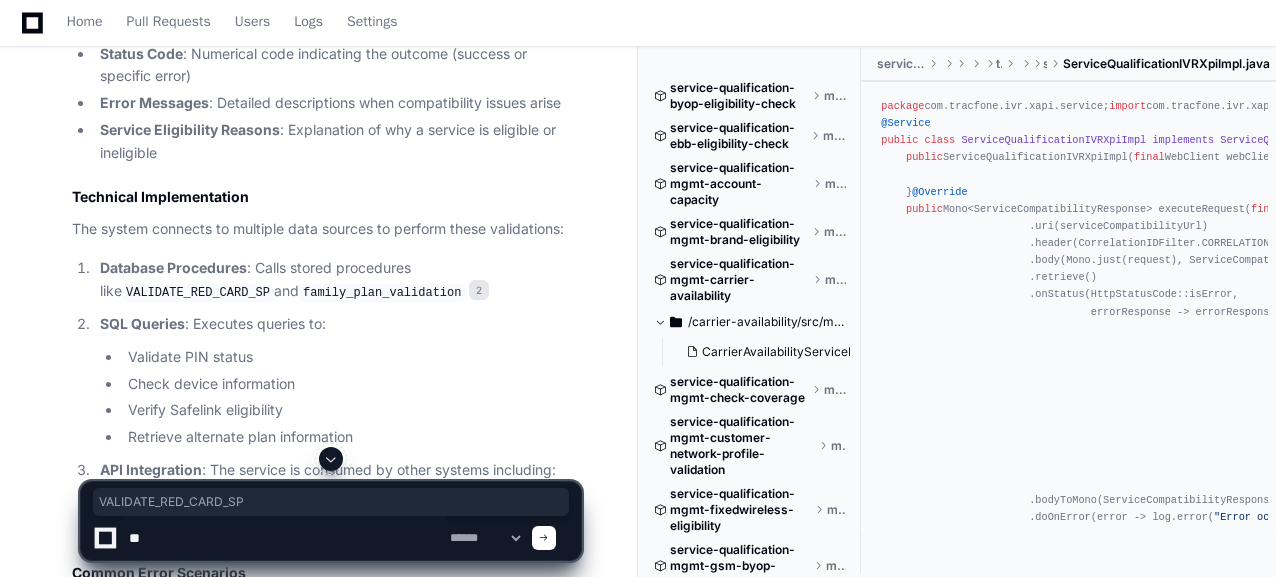 type on "*" 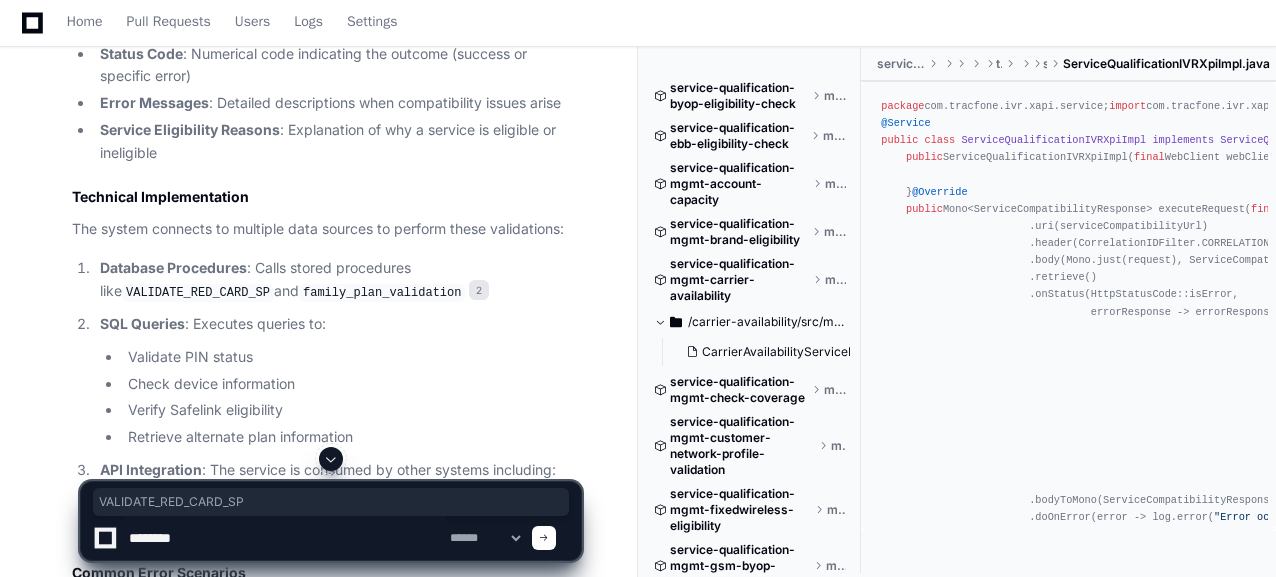 paste on "**********" 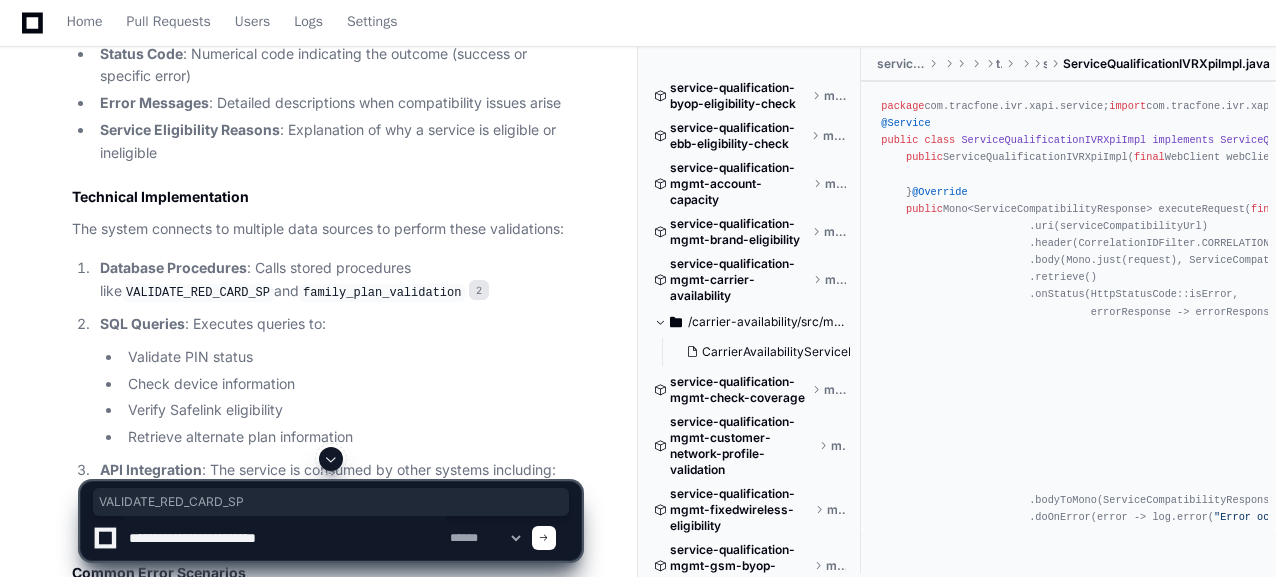 paste on "**********" 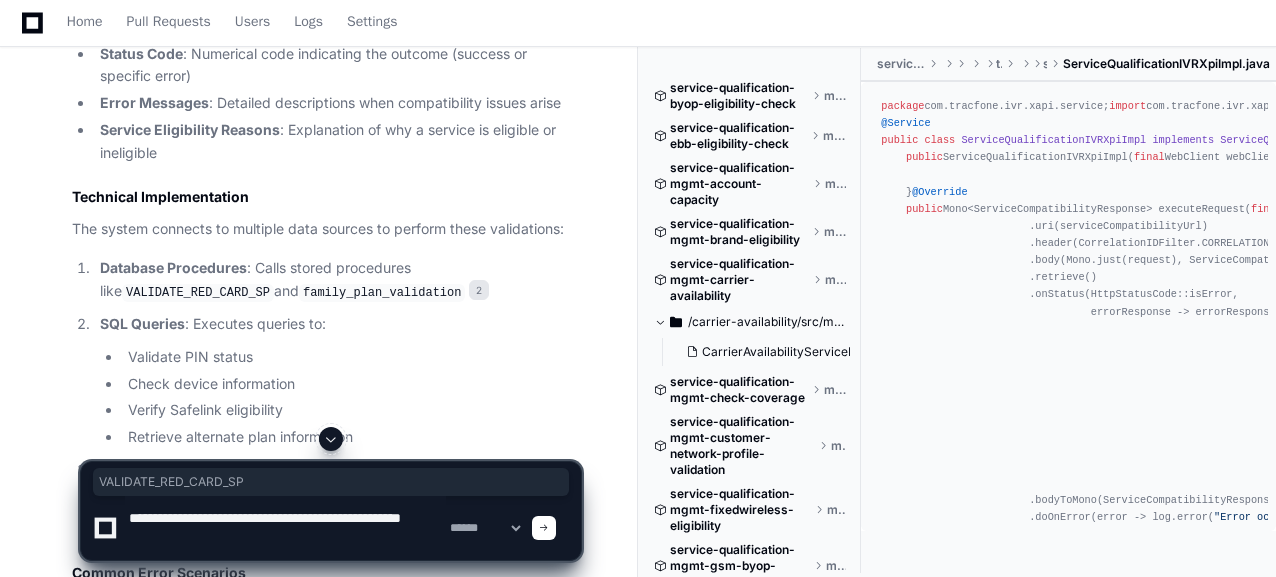 type on "**********" 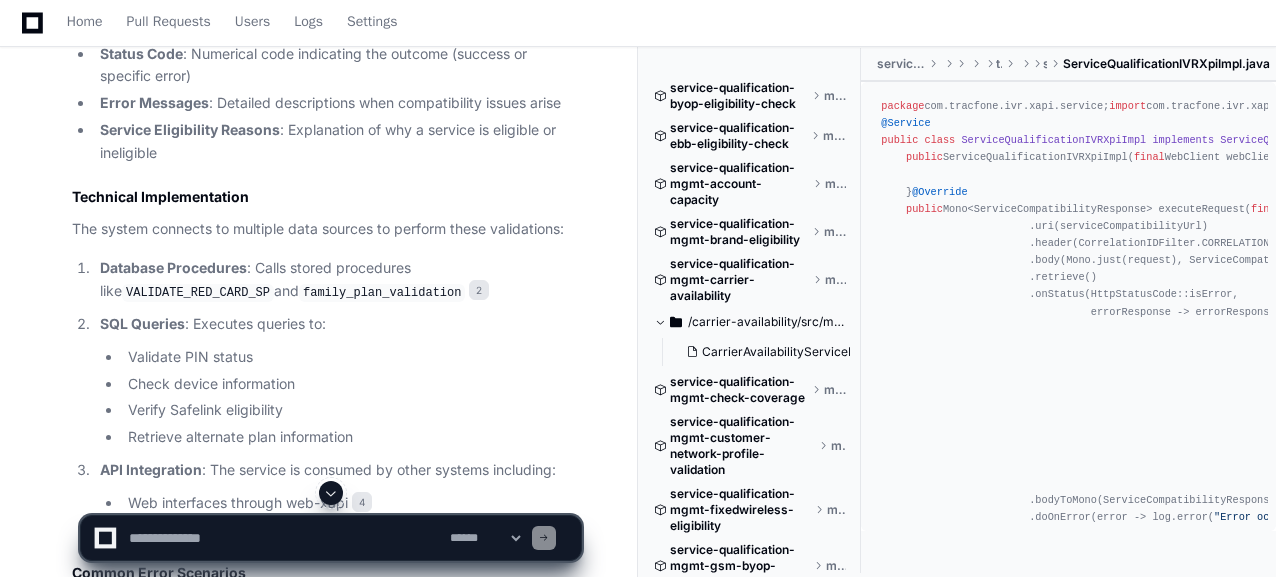 scroll, scrollTop: 0, scrollLeft: 0, axis: both 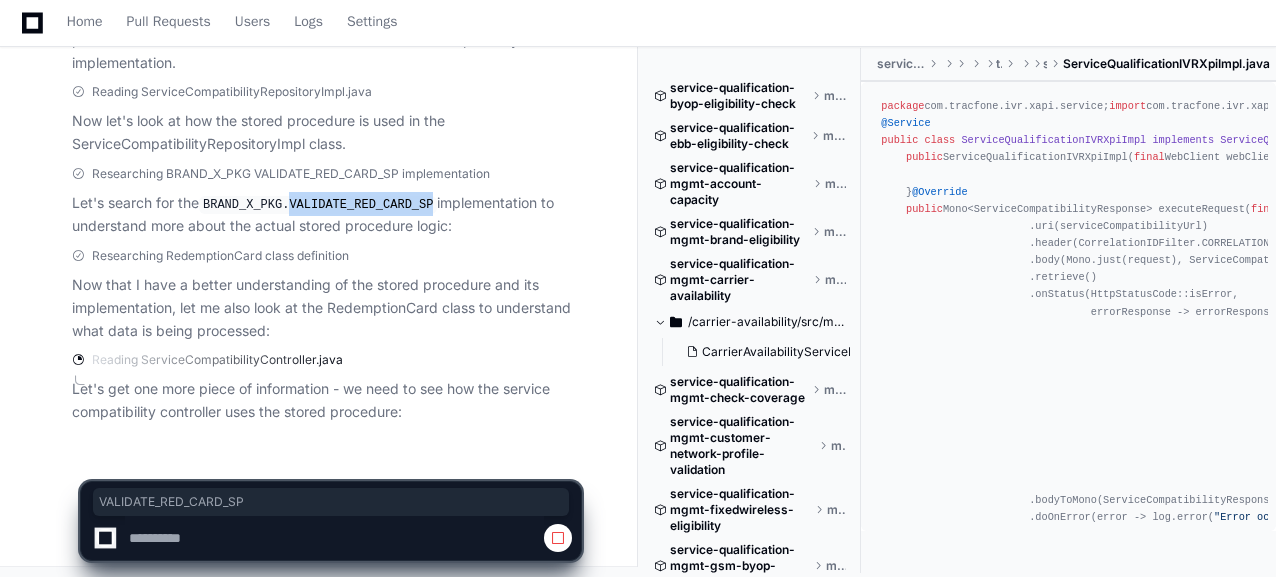 drag, startPoint x: 288, startPoint y: 201, endPoint x: 421, endPoint y: 201, distance: 133 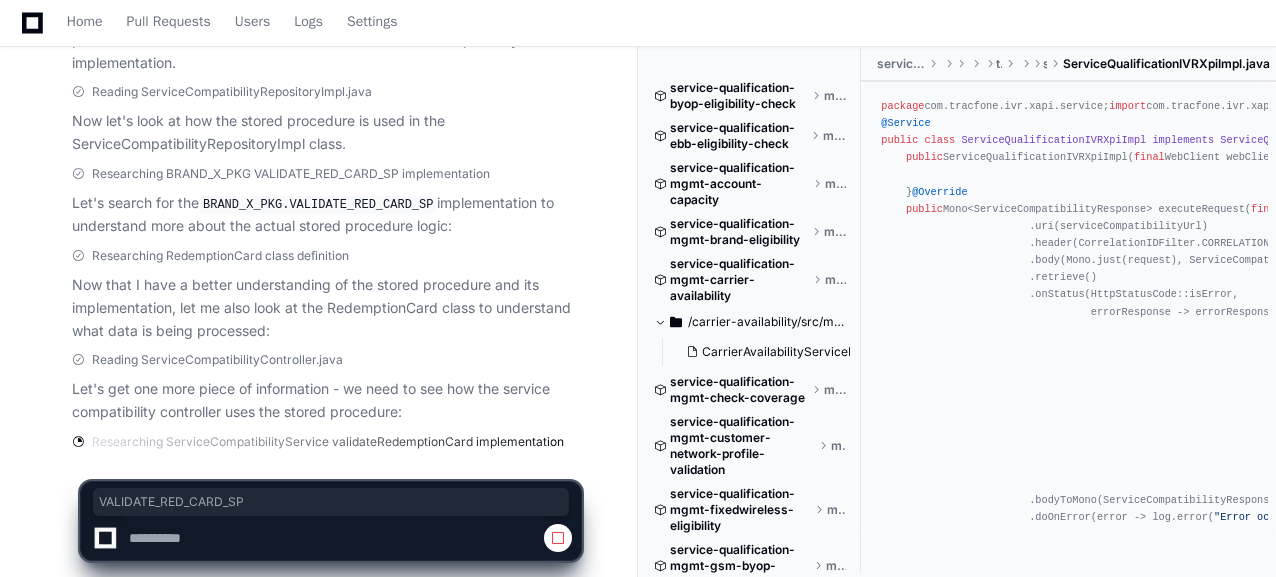 copy on "VALIDATE_RED_CARD_SP" 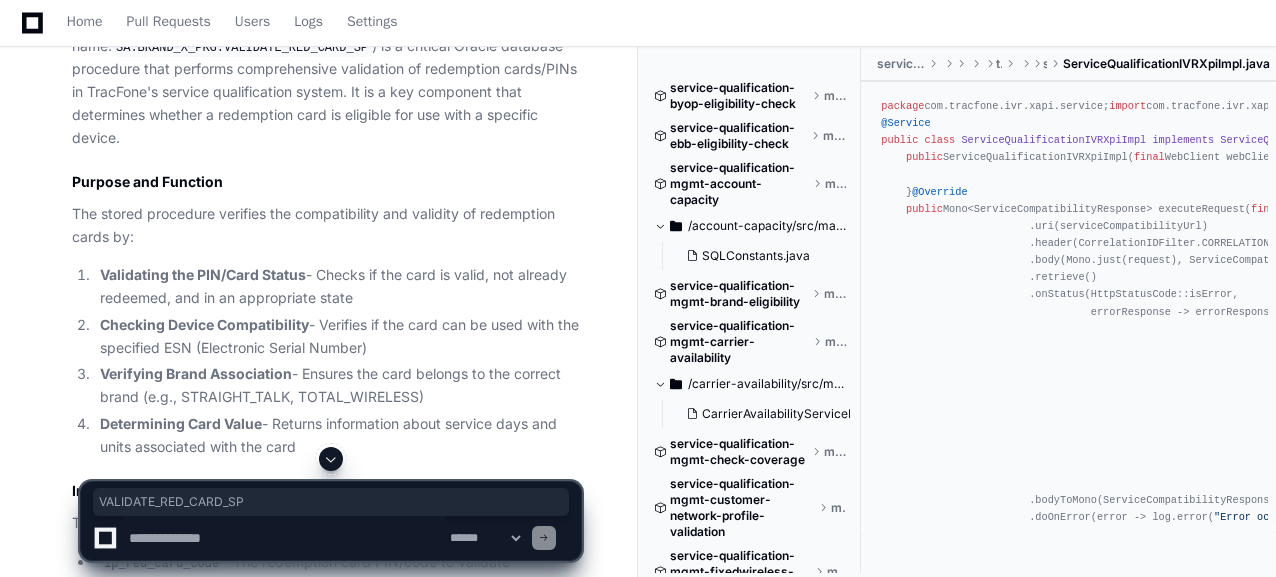 scroll, scrollTop: 3492, scrollLeft: 0, axis: vertical 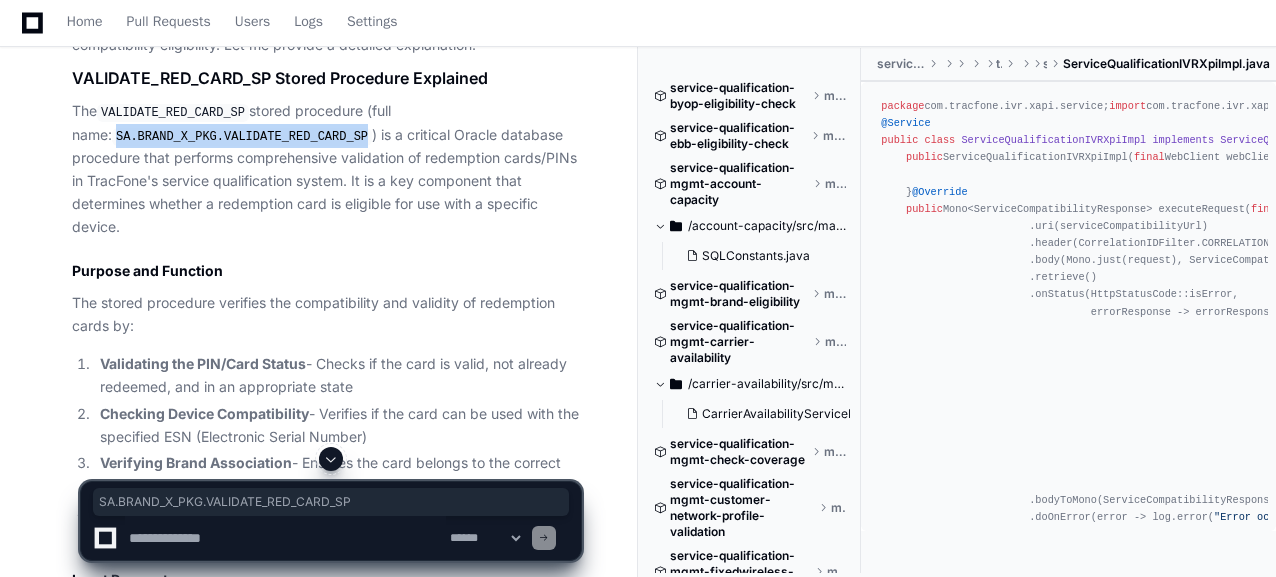 drag, startPoint x: 77, startPoint y: 127, endPoint x: 308, endPoint y: 134, distance: 231.10603 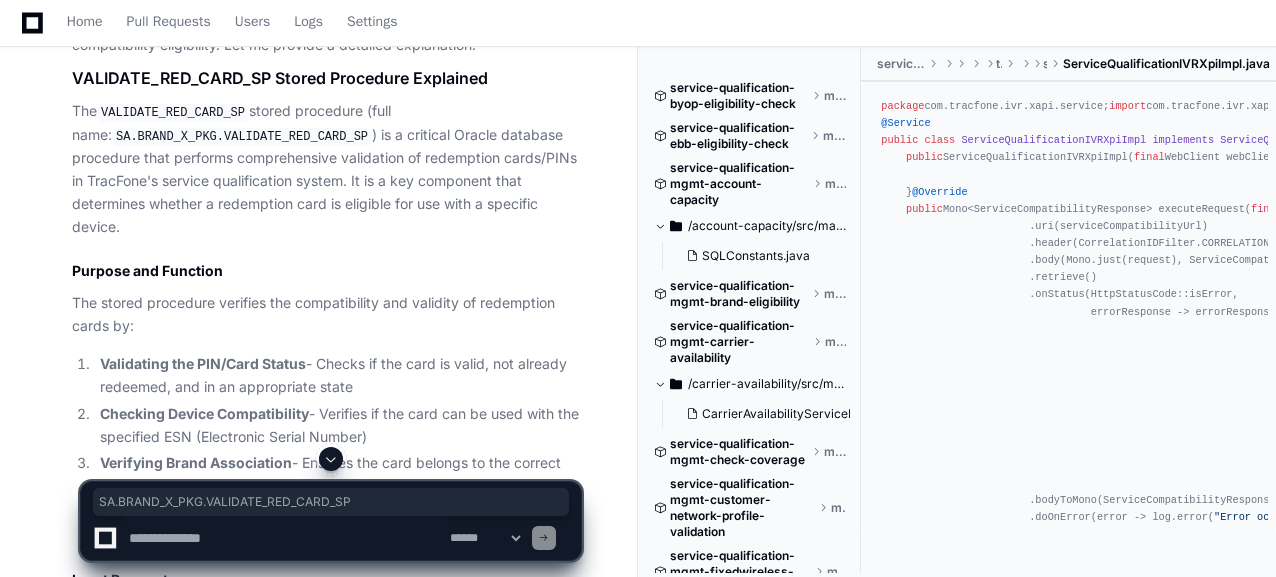 click 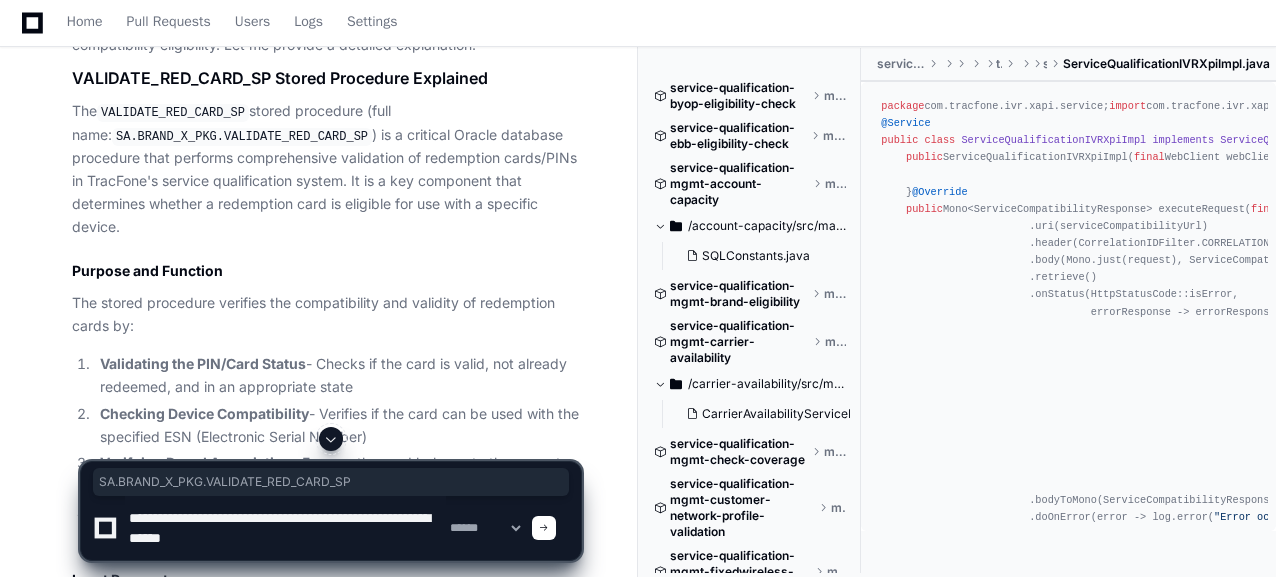 paste on "**********" 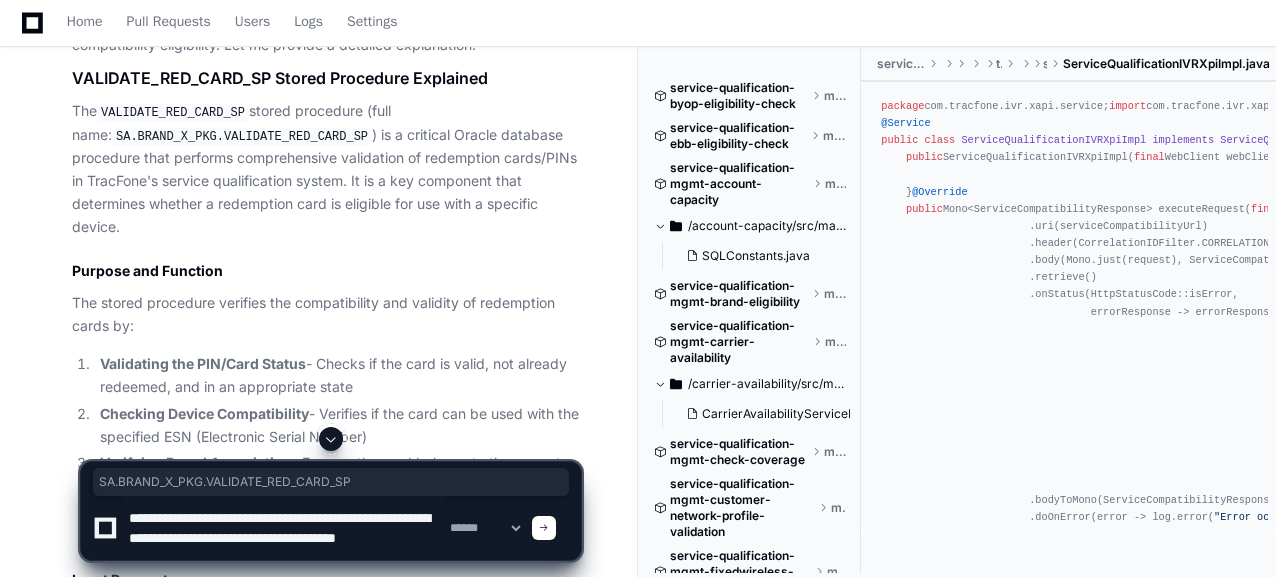 scroll, scrollTop: 6, scrollLeft: 0, axis: vertical 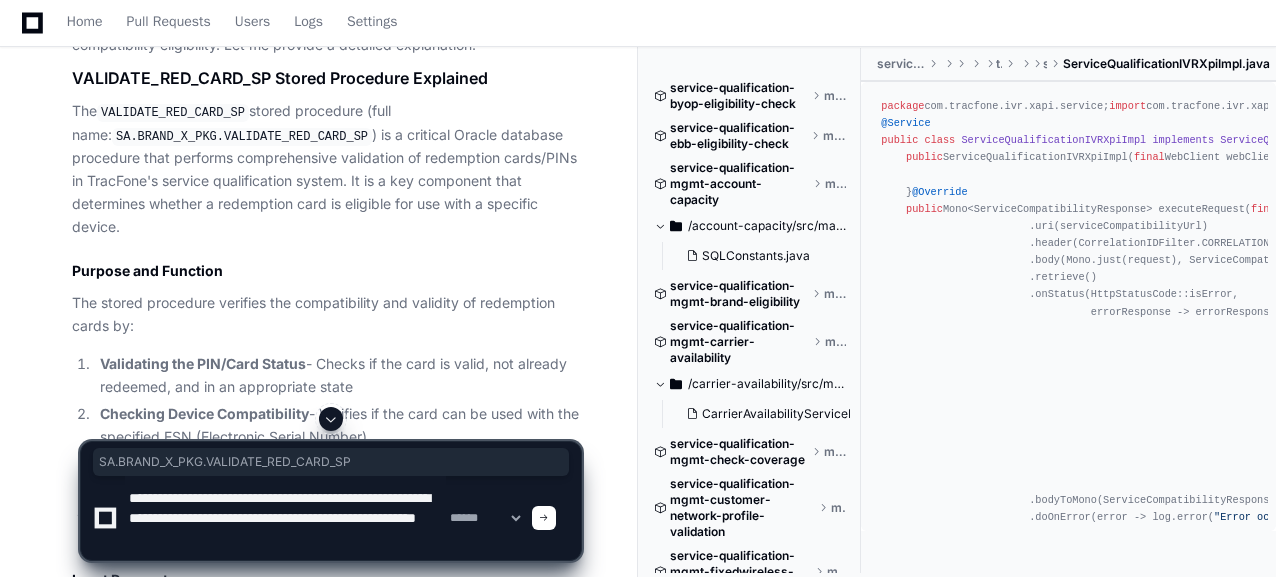 type on "**********" 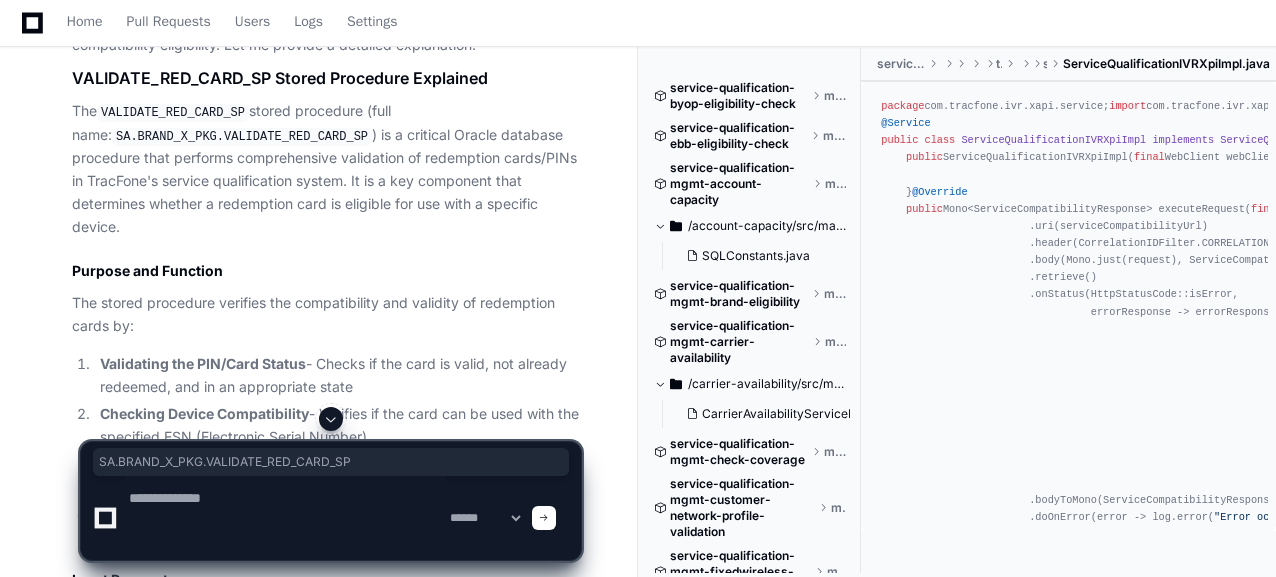 type 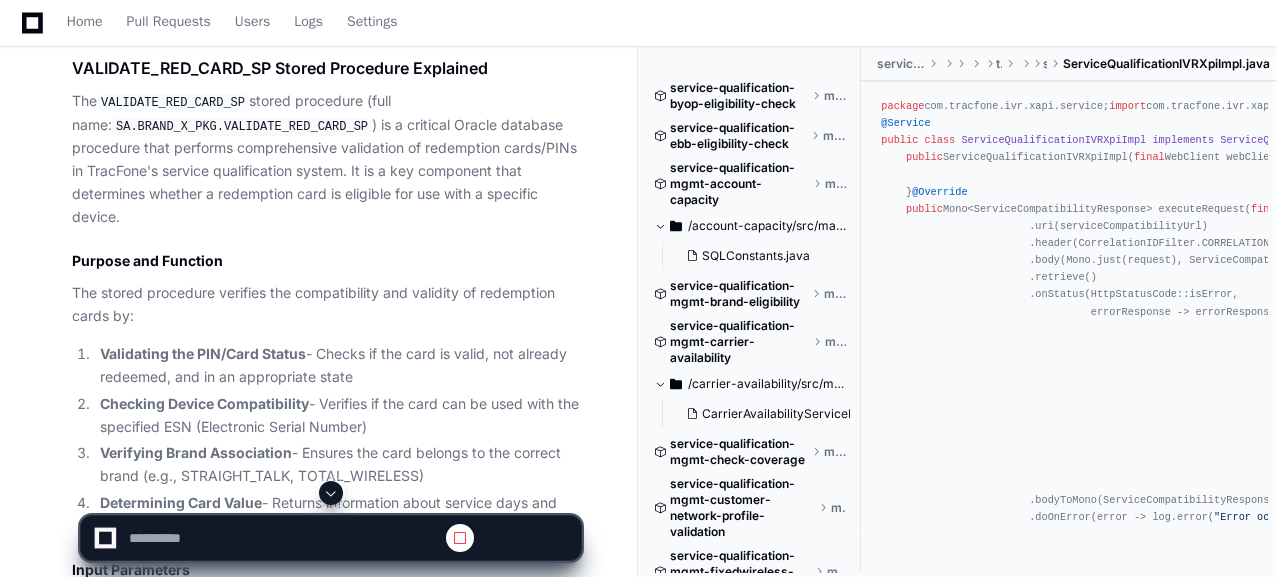 scroll, scrollTop: 0, scrollLeft: 0, axis: both 